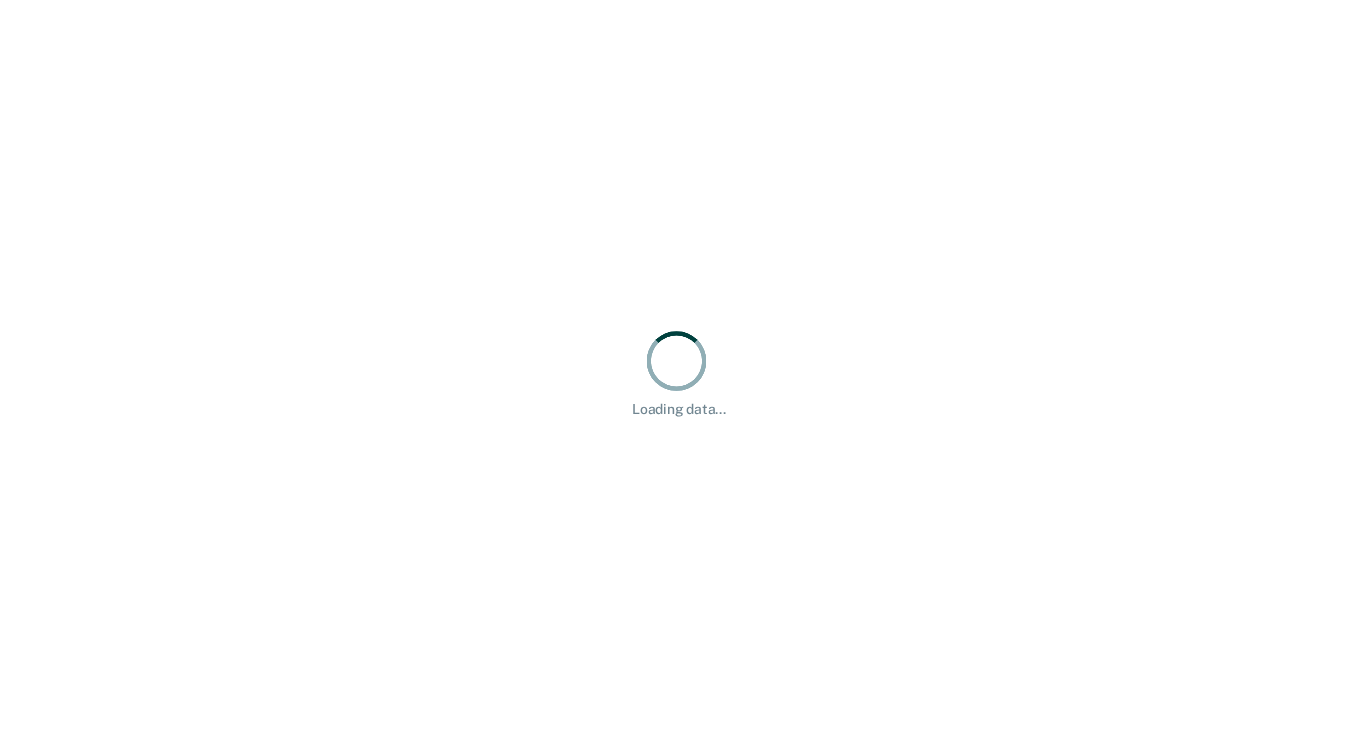 scroll, scrollTop: 0, scrollLeft: 0, axis: both 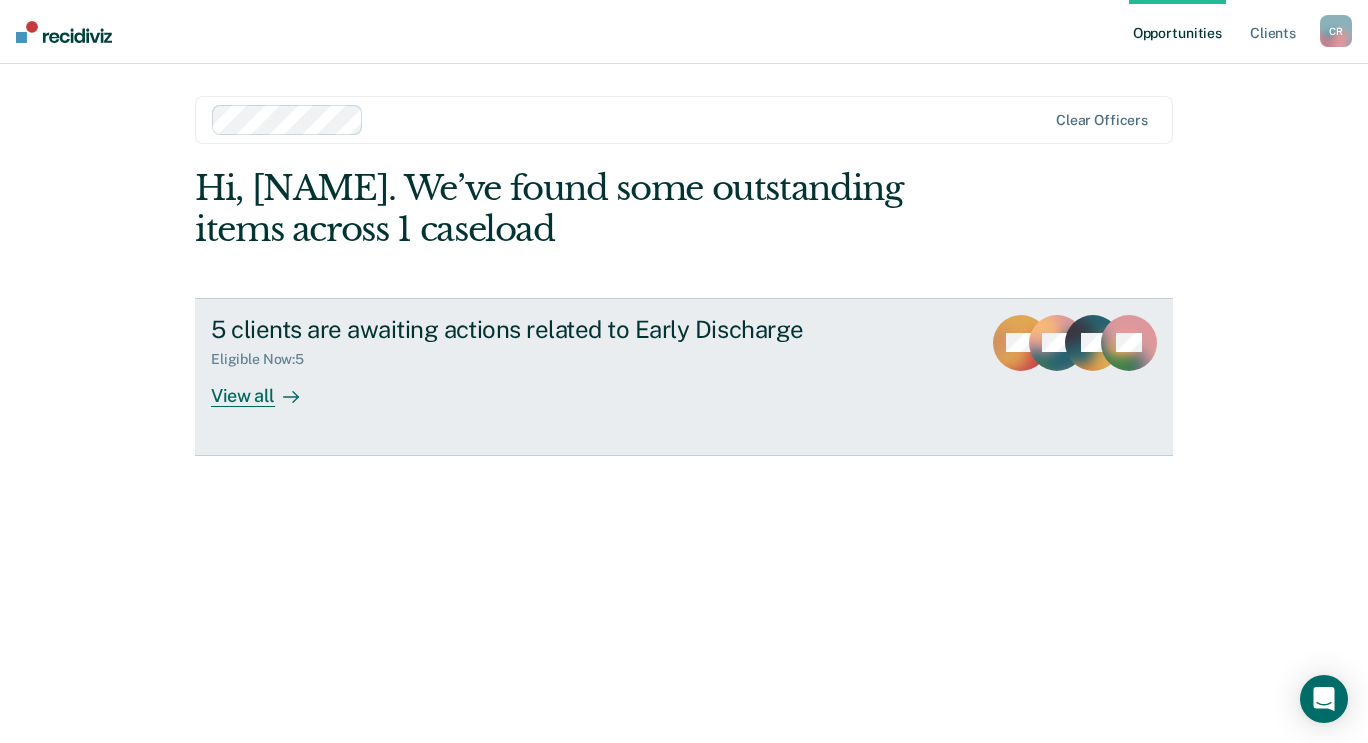 click on "5 clients are awaiting actions related to Early Discharge Eligible Now :  5 View all   DM BM TB + 2" at bounding box center (684, 377) 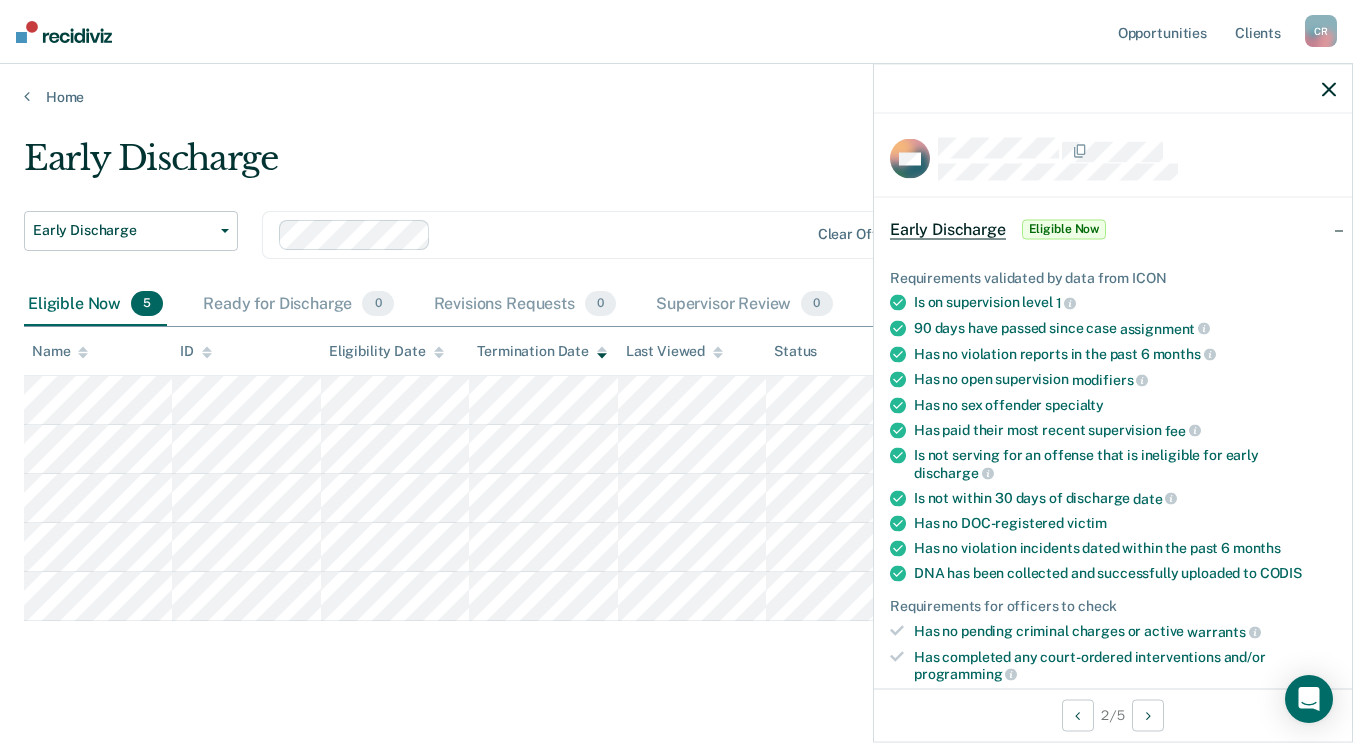 click on "Early Discharge" at bounding box center (531, 166) 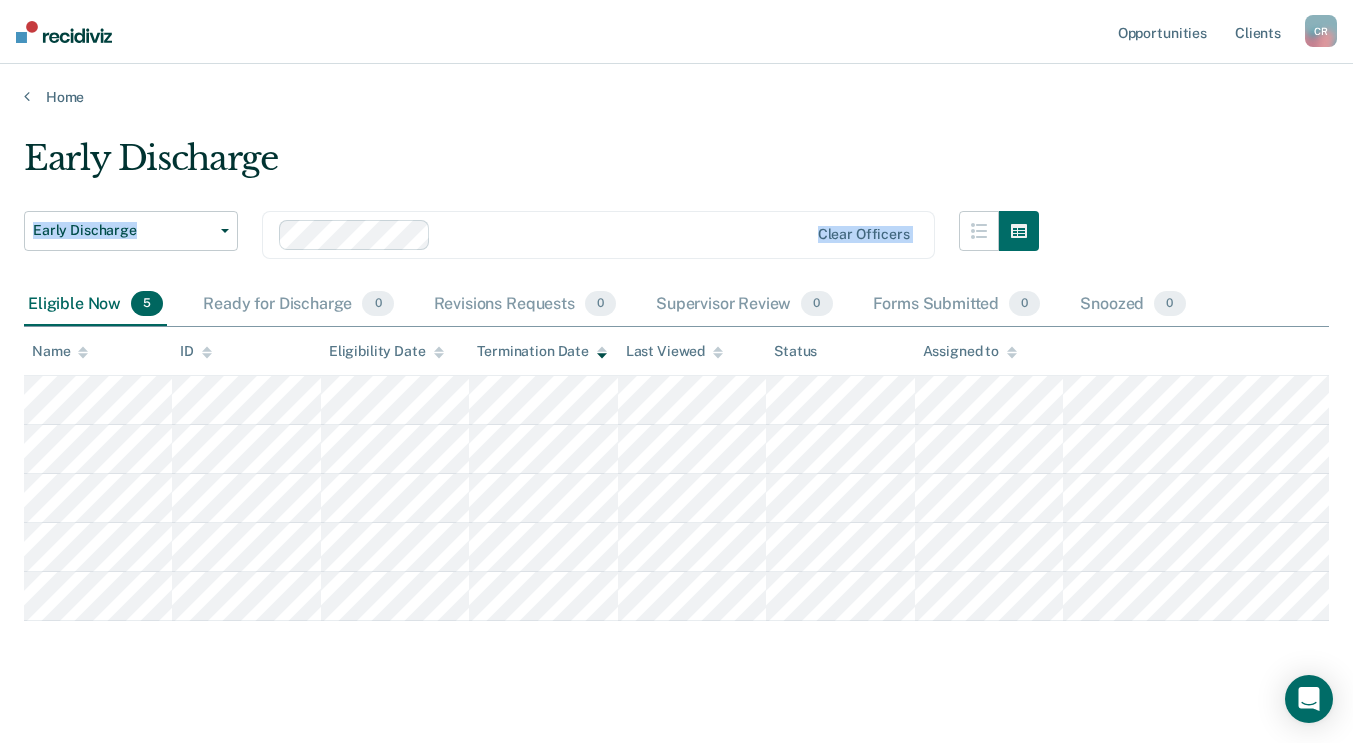 click on "Early Discharge   Early Discharge Early Discharge Clear   officers Eligible Now 5 Ready for Discharge 0 Revisions Requests 0 Supervisor Review 0 Forms Submitted 0 Snoozed 0
To pick up a draggable item, press the space bar.
While dragging, use the arrow keys to move the item.
Press space again to drop the item in its new position, or press escape to cancel.
Name ID Eligibility Date Termination Date Last Viewed Status Assigned to" at bounding box center (676, 432) 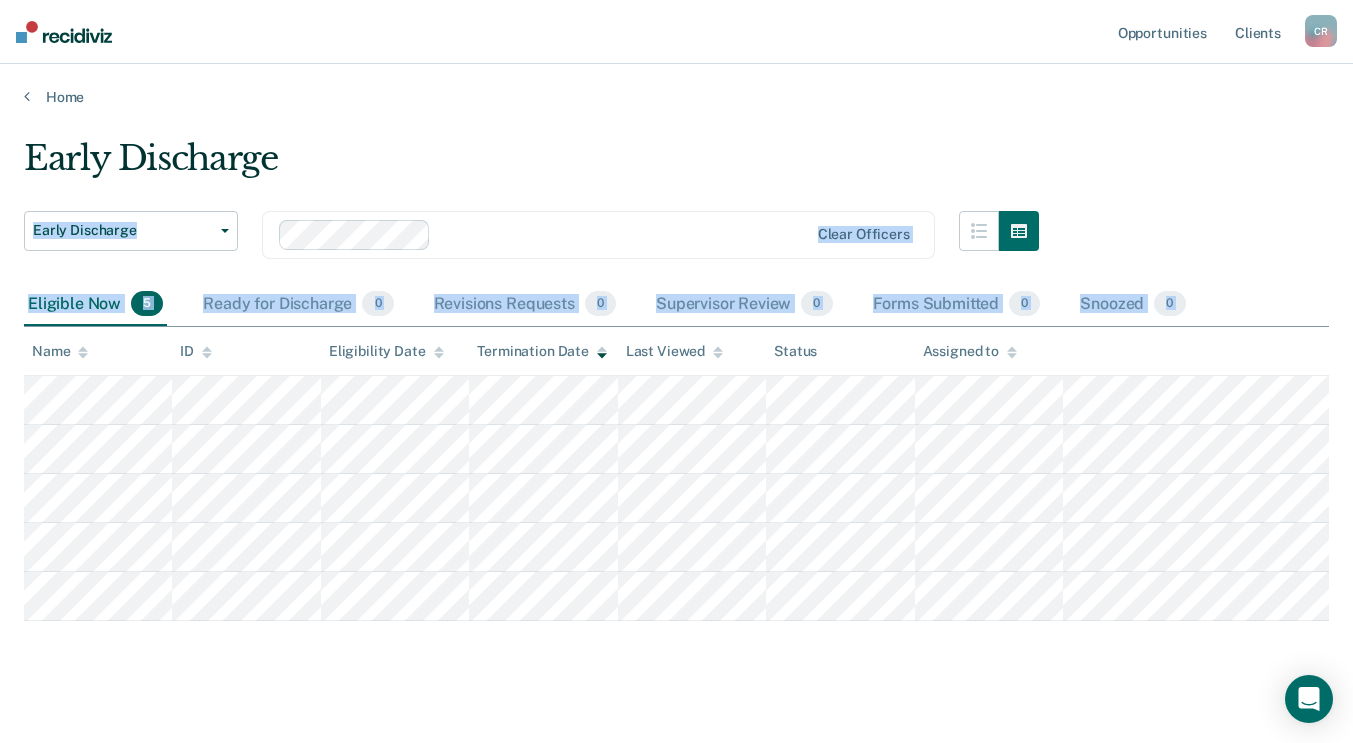 click on "Early Discharge" at bounding box center (531, 166) 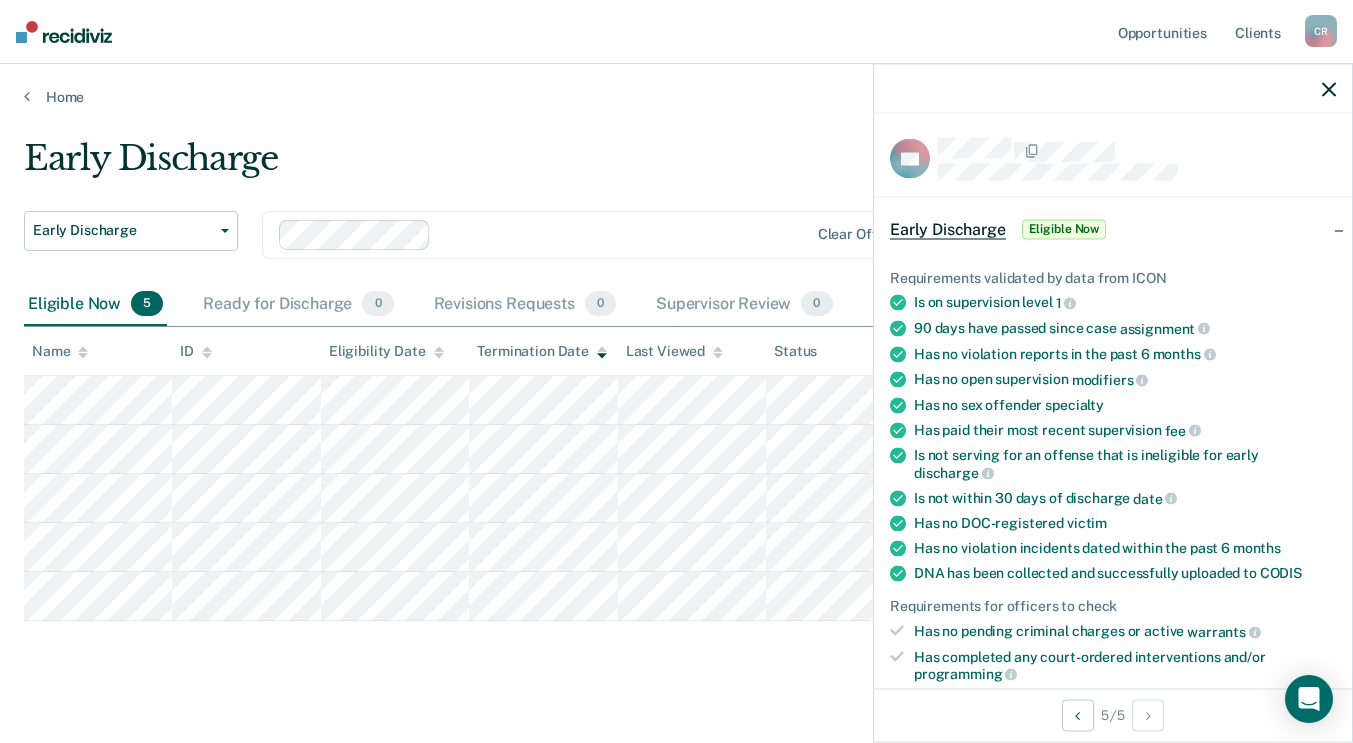 click at bounding box center [1329, 89] 